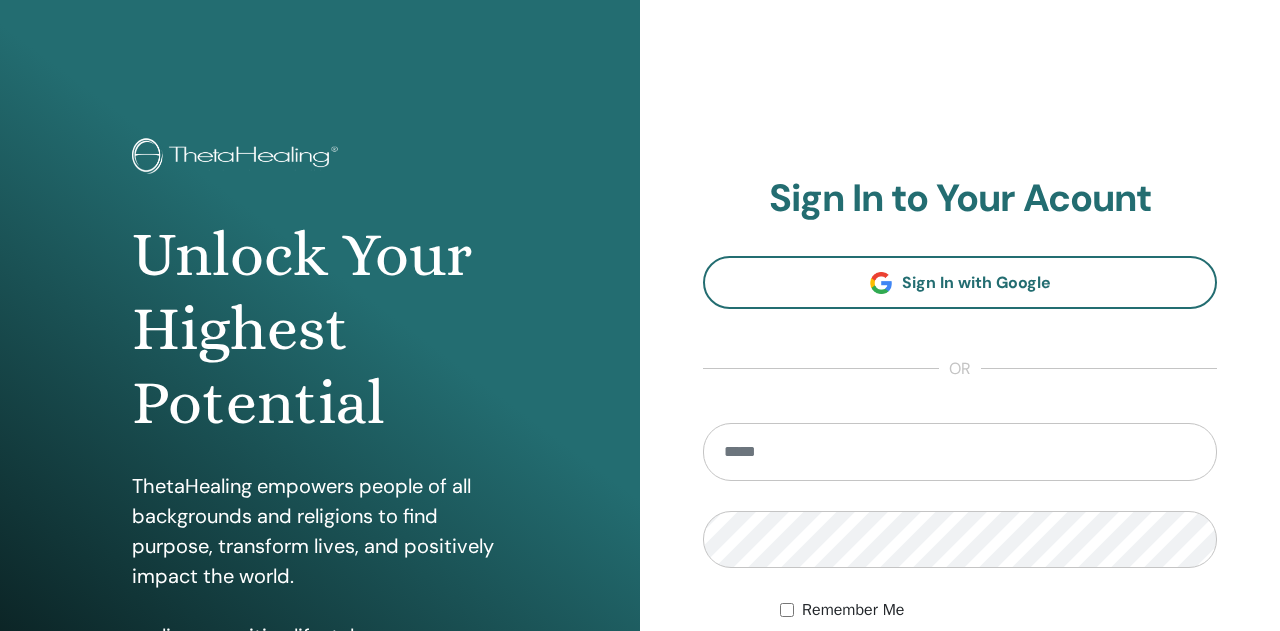 scroll, scrollTop: 0, scrollLeft: 0, axis: both 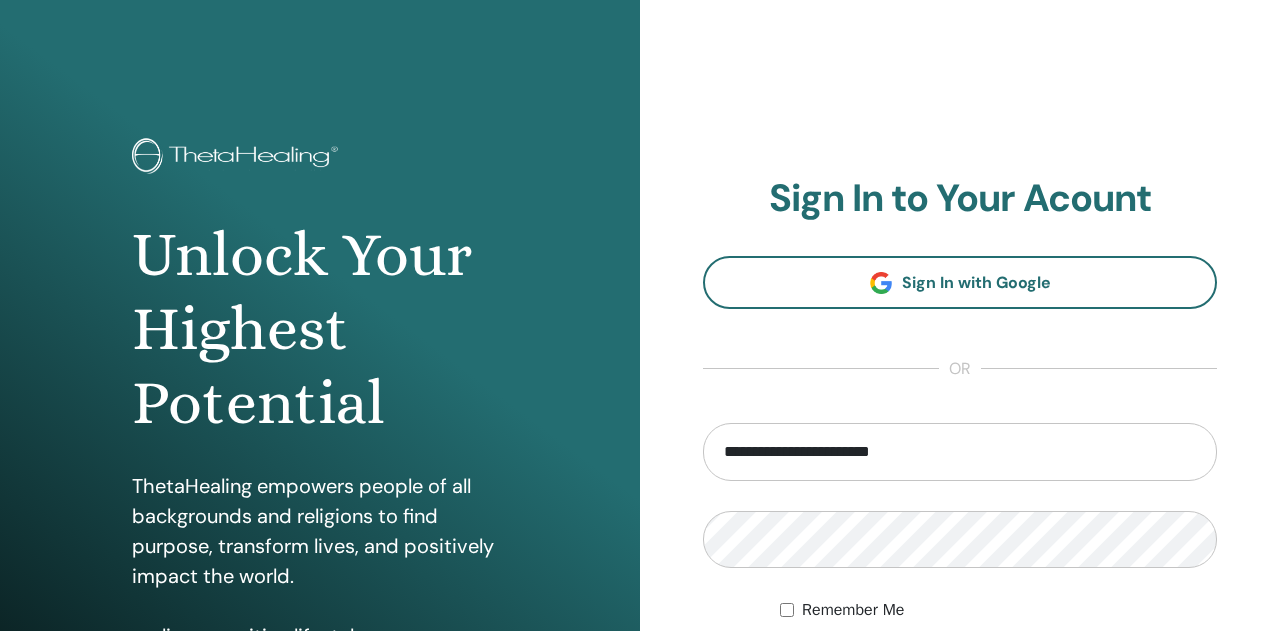type on "**********" 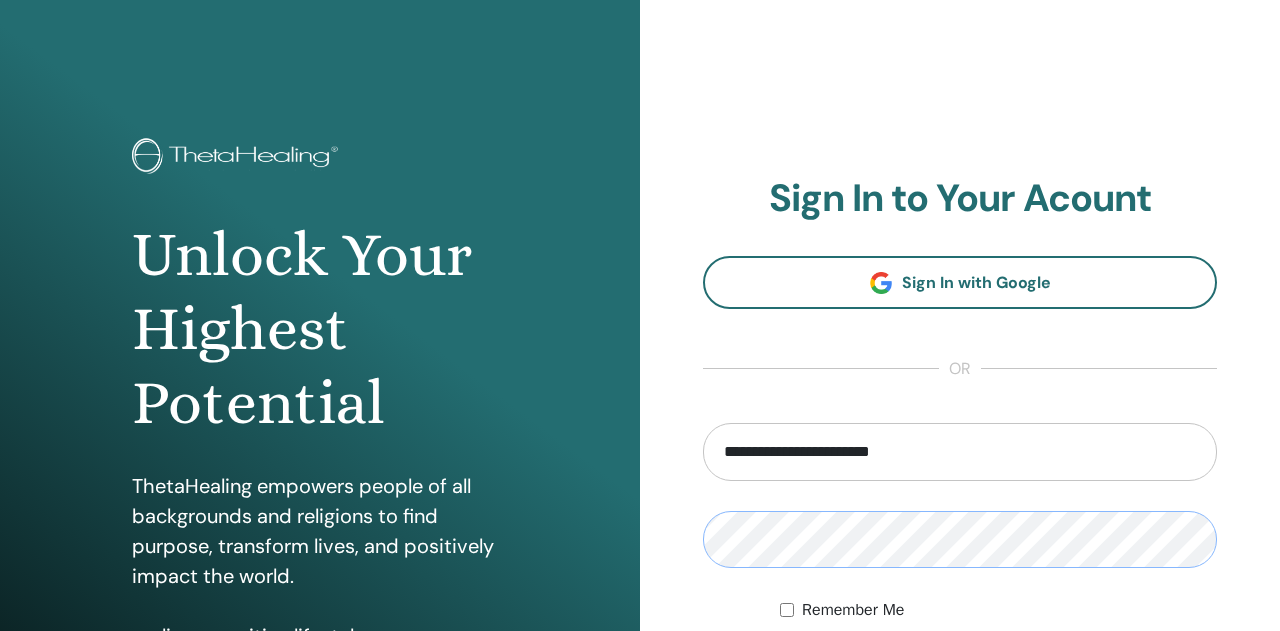 click on "Sign In" at bounding box center [960, 678] 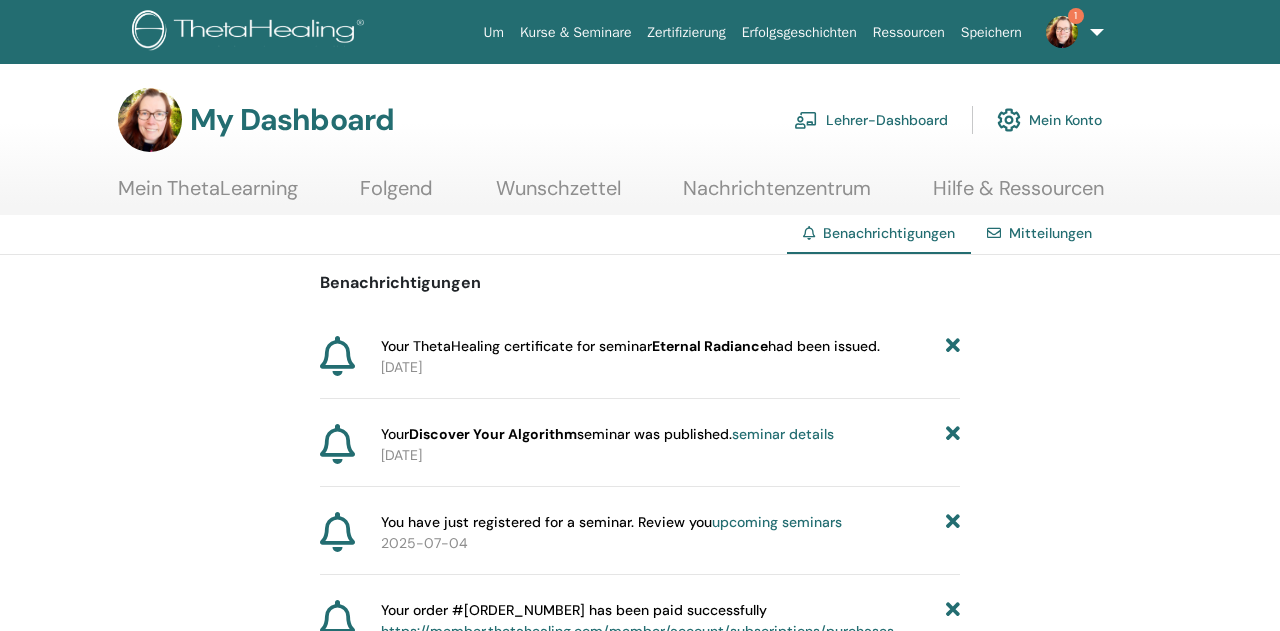 scroll, scrollTop: 0, scrollLeft: 0, axis: both 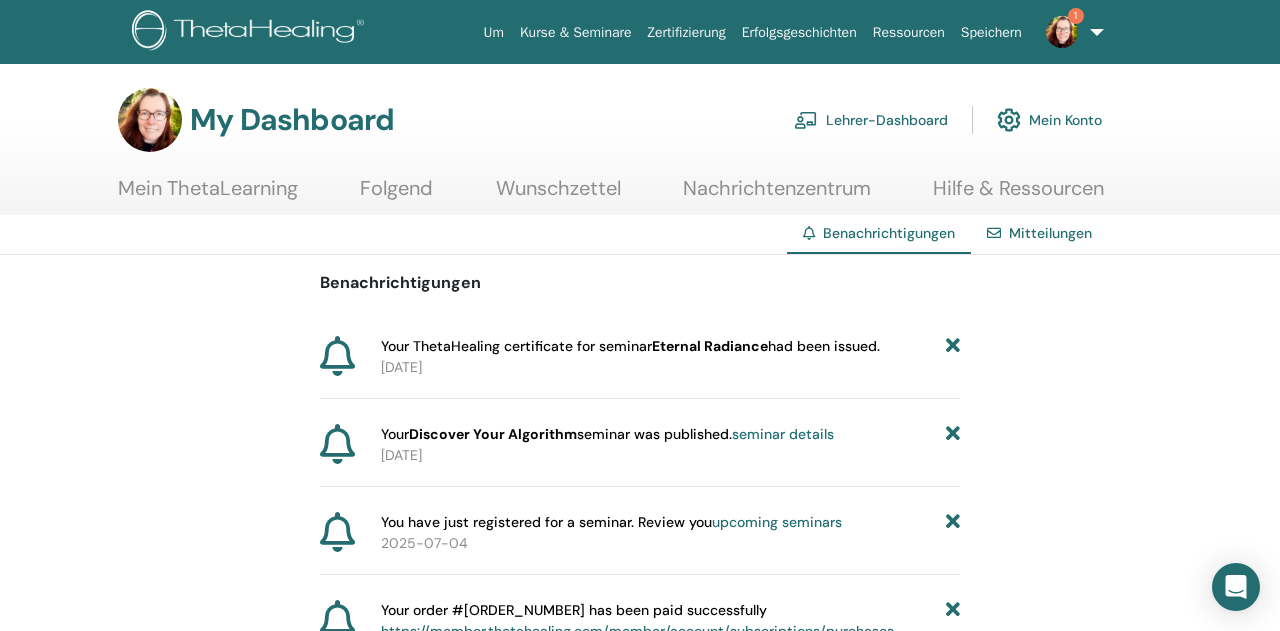 click on "Lehrer-Dashboard" at bounding box center [871, 120] 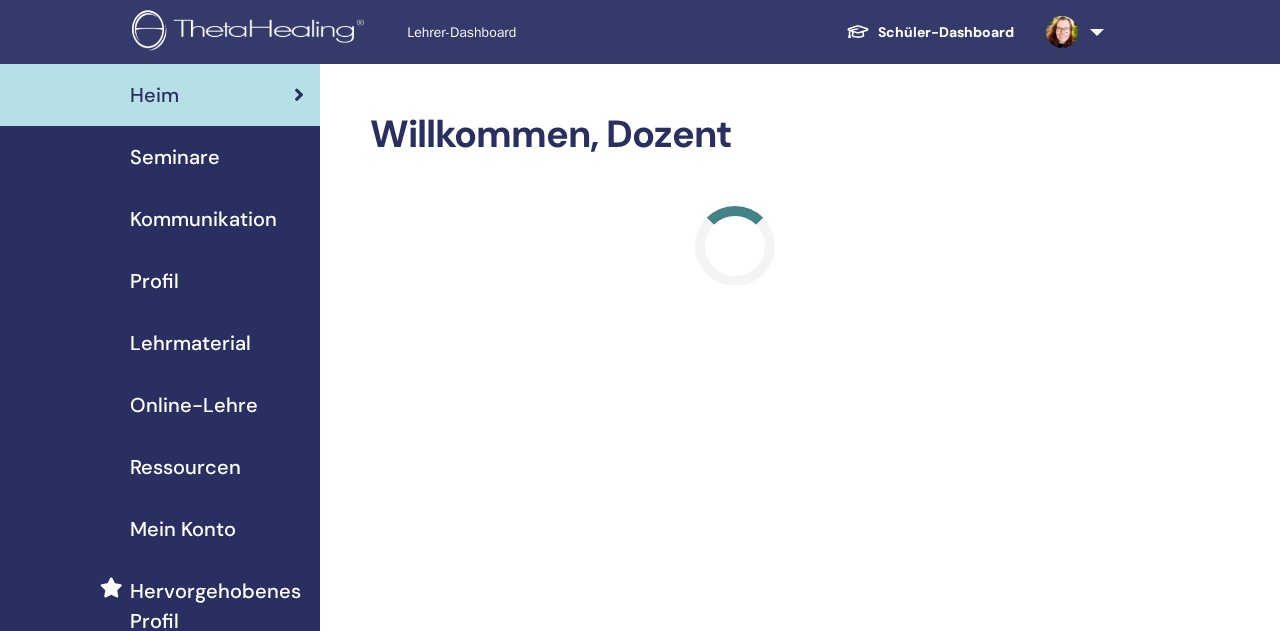 scroll, scrollTop: 0, scrollLeft: 0, axis: both 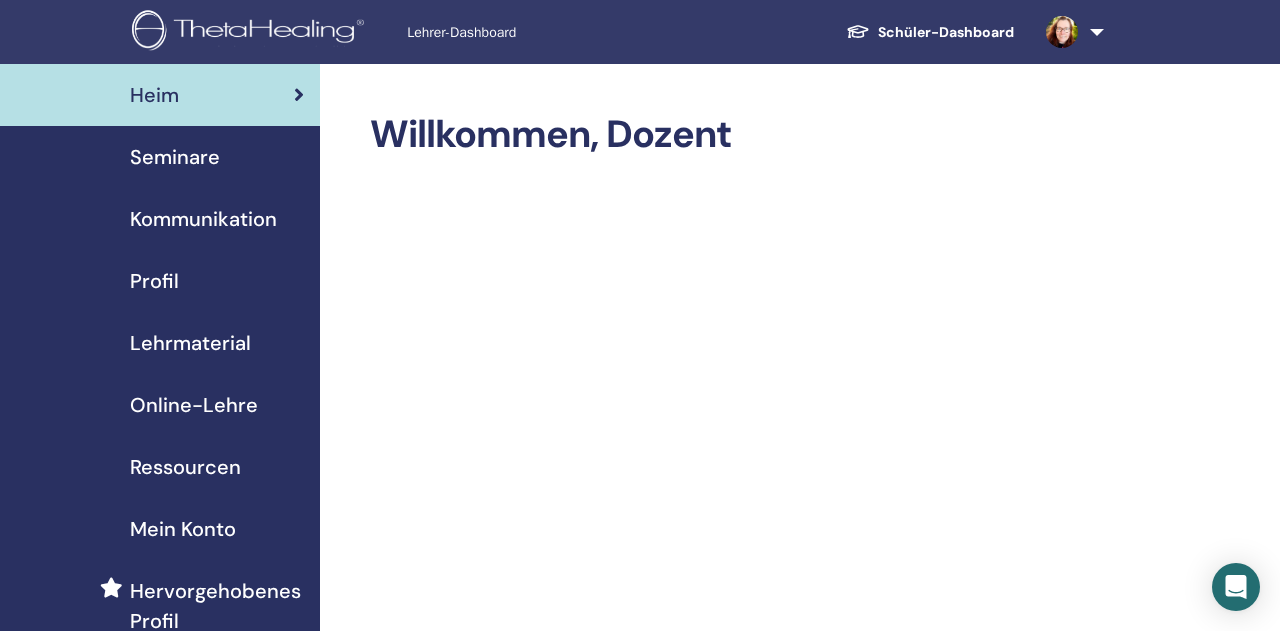 click on "Seminare" at bounding box center [175, 157] 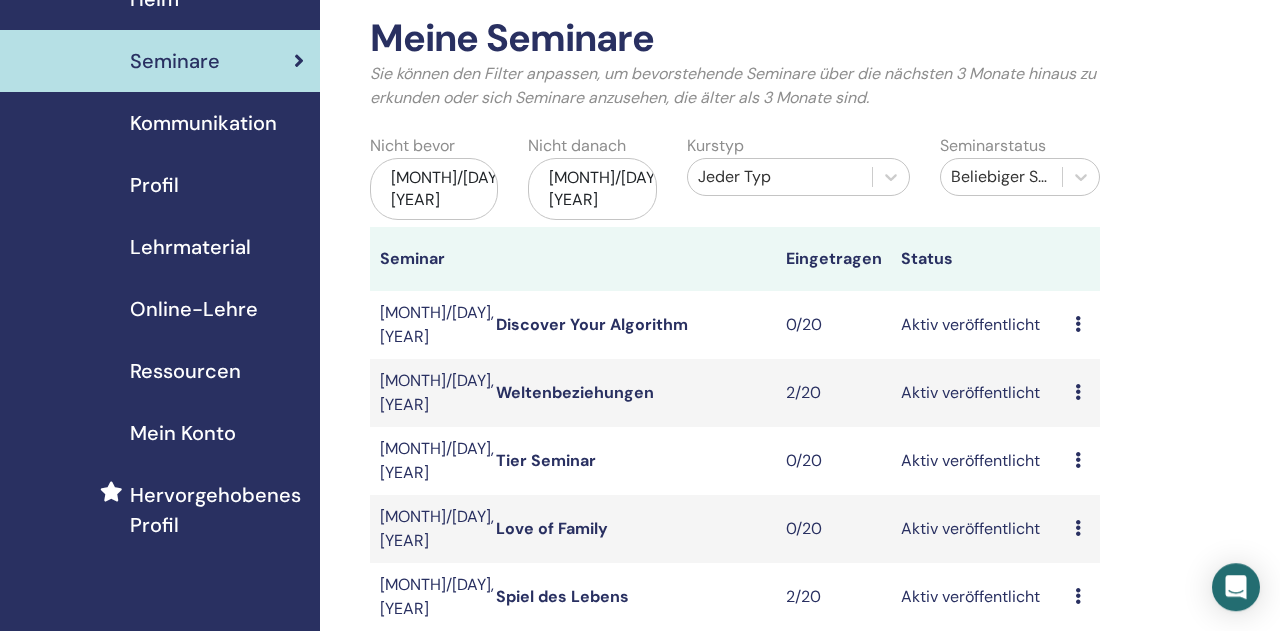 scroll, scrollTop: 0, scrollLeft: 0, axis: both 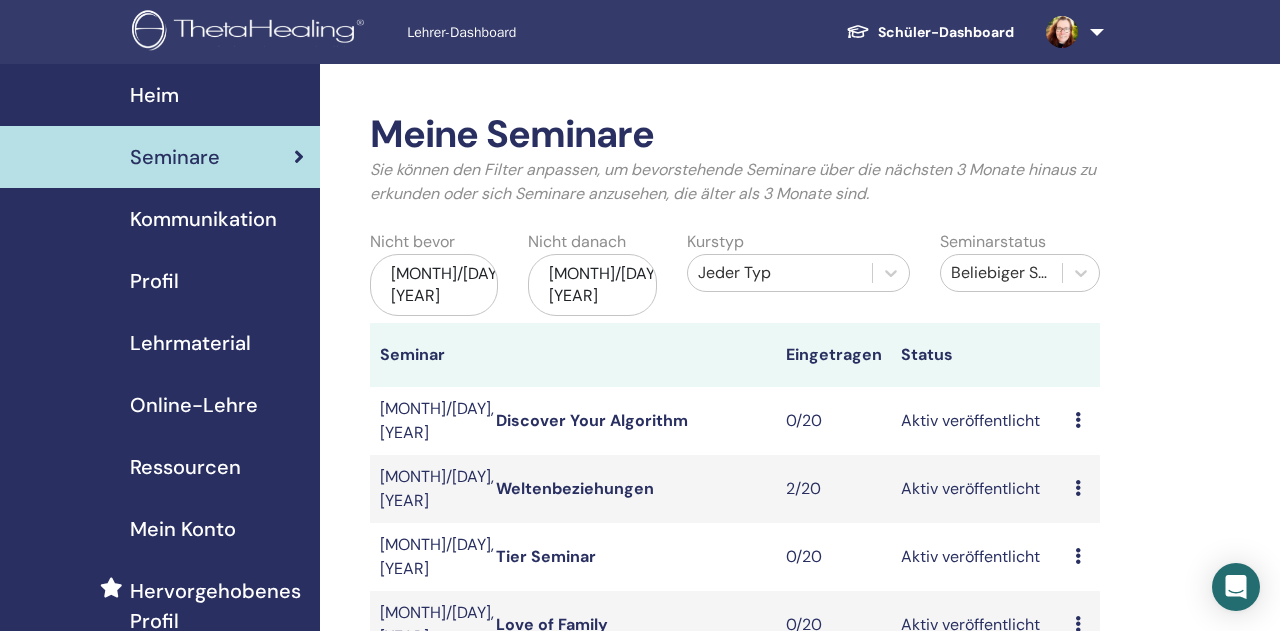 click on "Profil" at bounding box center [154, 281] 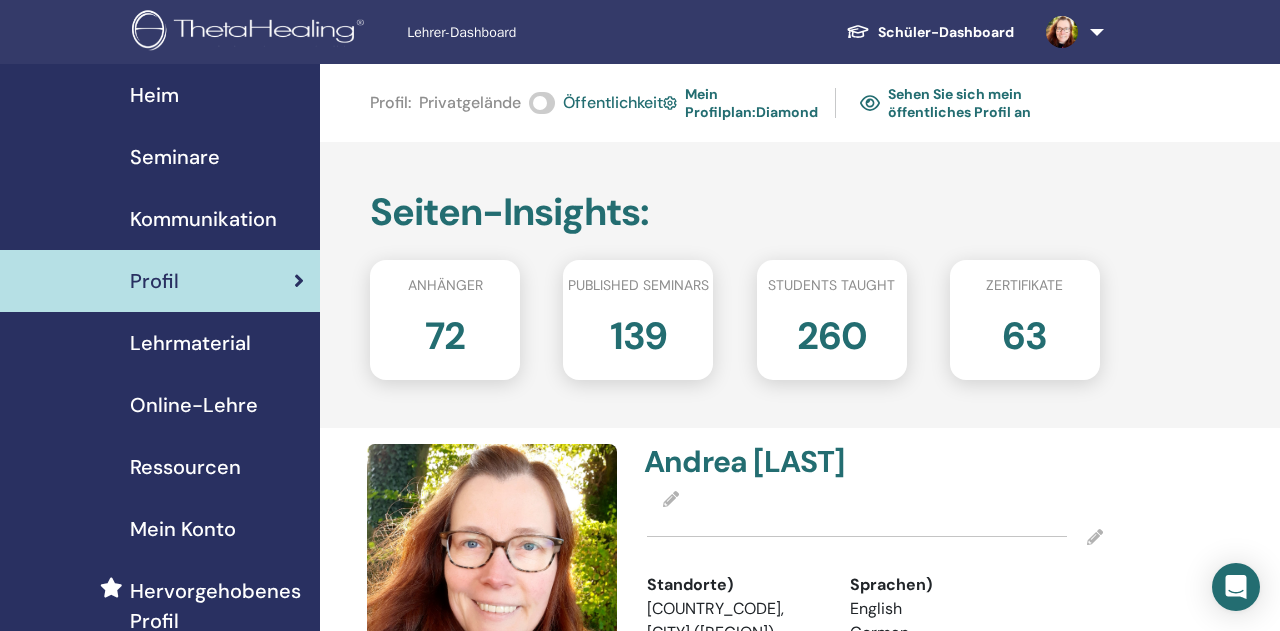 scroll, scrollTop: 0, scrollLeft: 0, axis: both 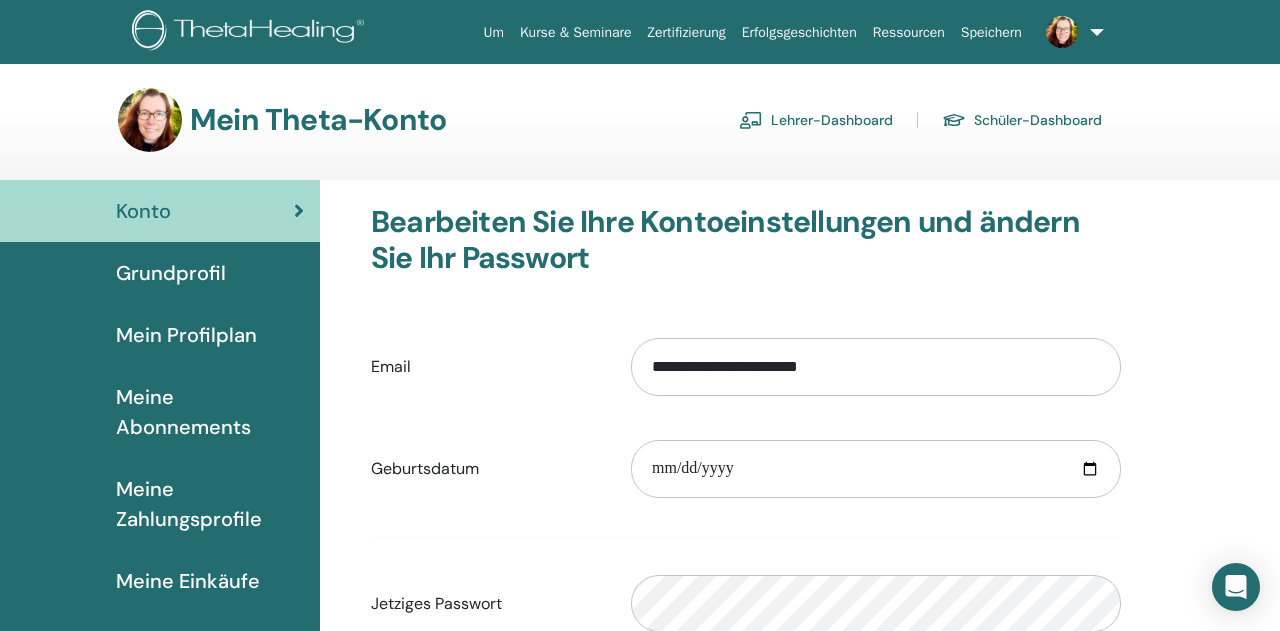 click on "Lehrer-Dashboard" at bounding box center [816, 120] 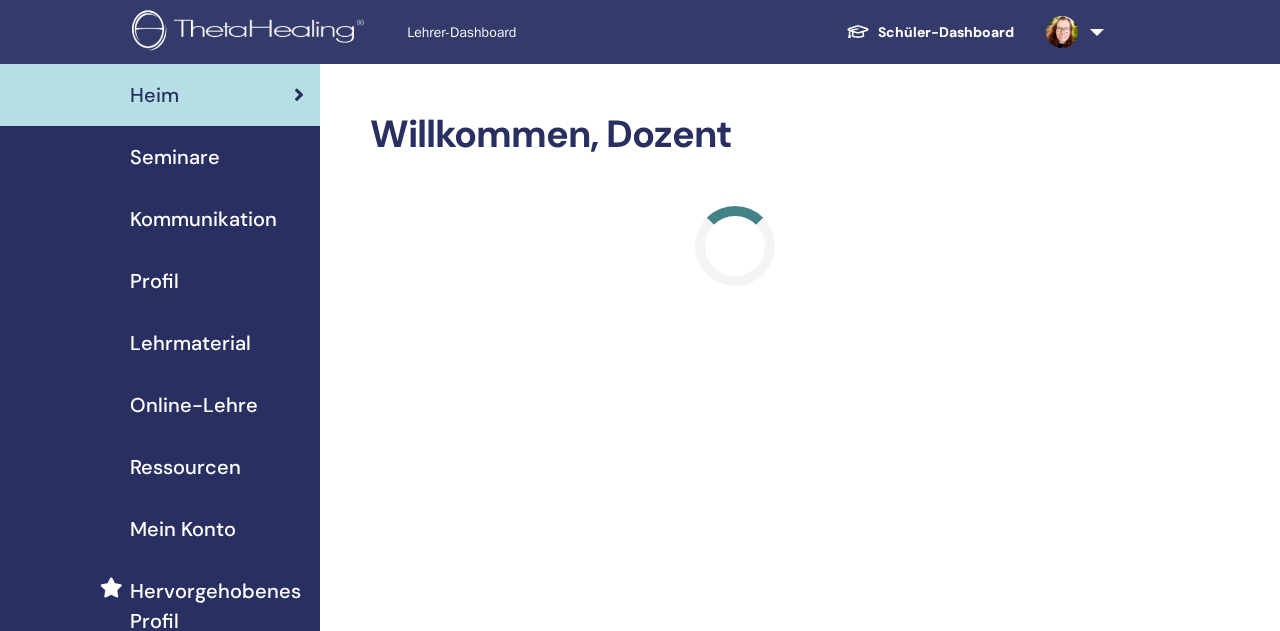 scroll, scrollTop: 0, scrollLeft: 0, axis: both 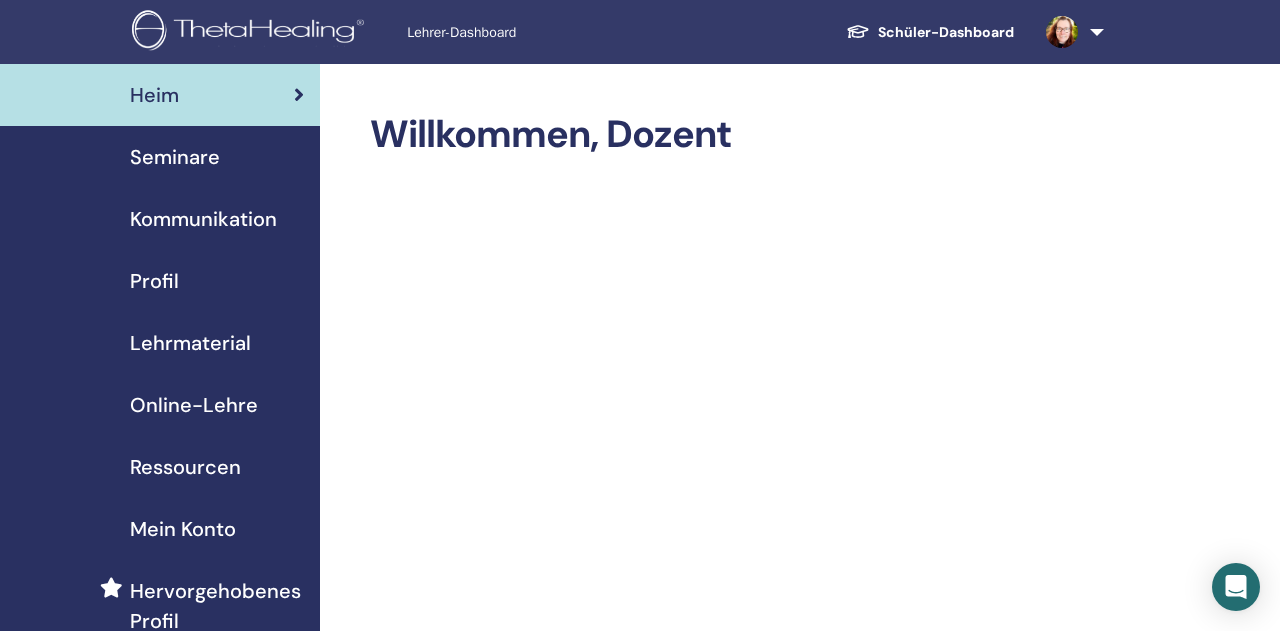click on "Seminare" at bounding box center [175, 157] 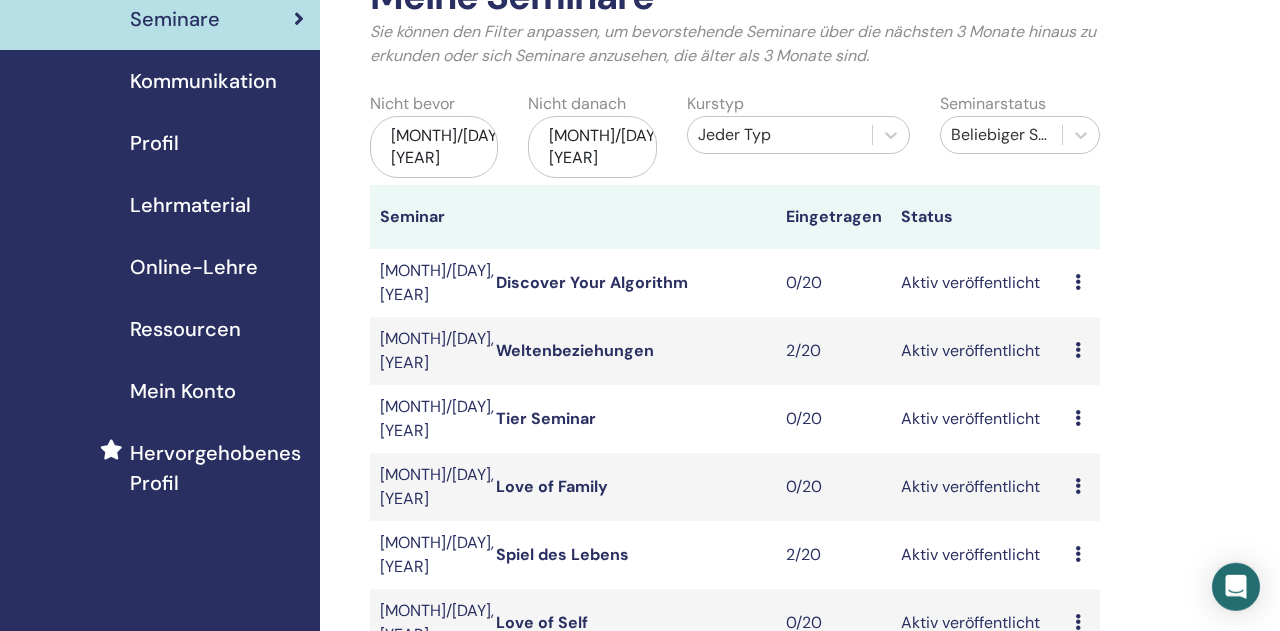 scroll, scrollTop: 416, scrollLeft: 0, axis: vertical 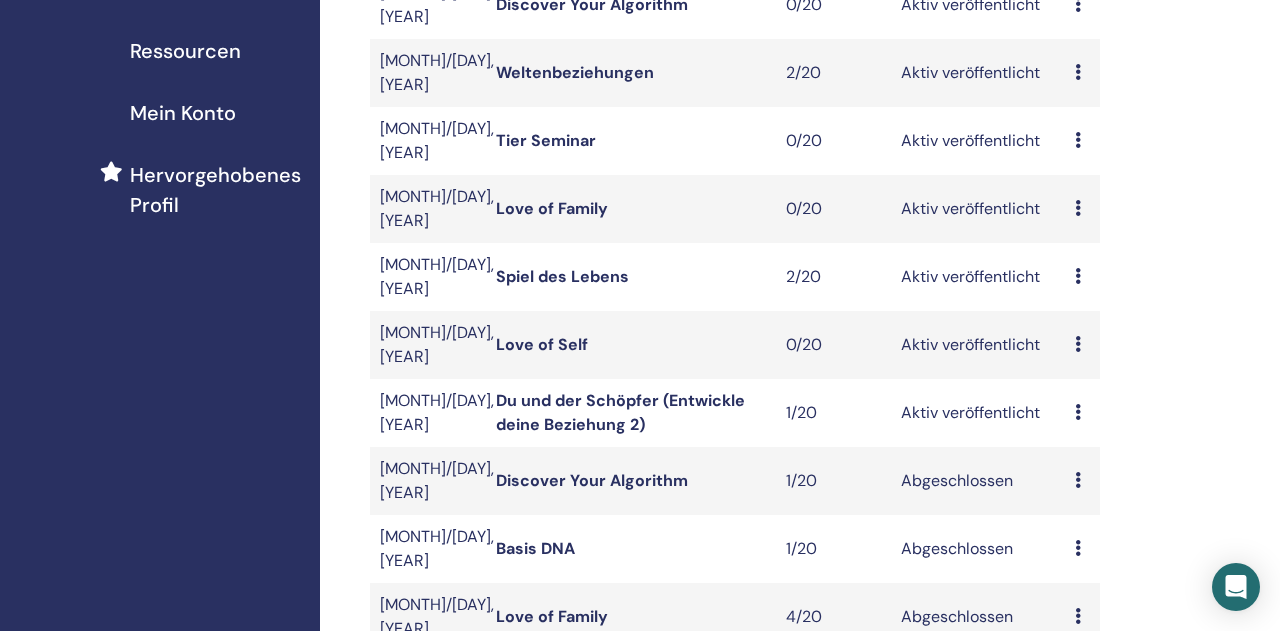 click at bounding box center [1078, 344] 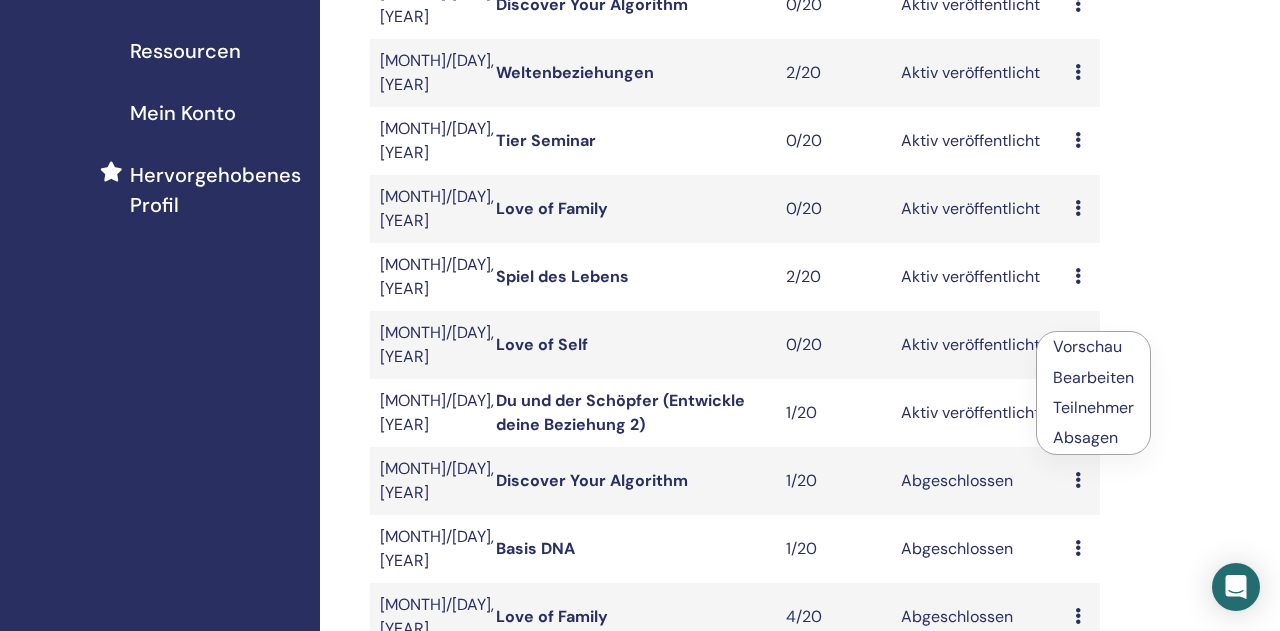 click on "Absagen" at bounding box center (1093, 438) 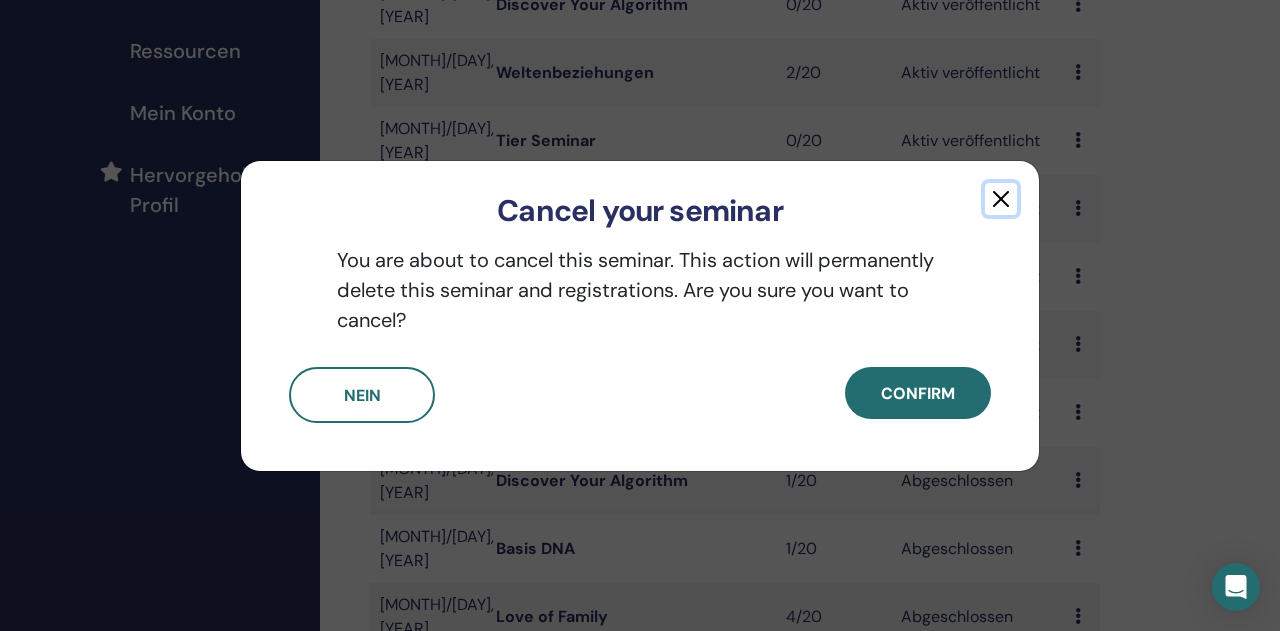 click at bounding box center (1001, 199) 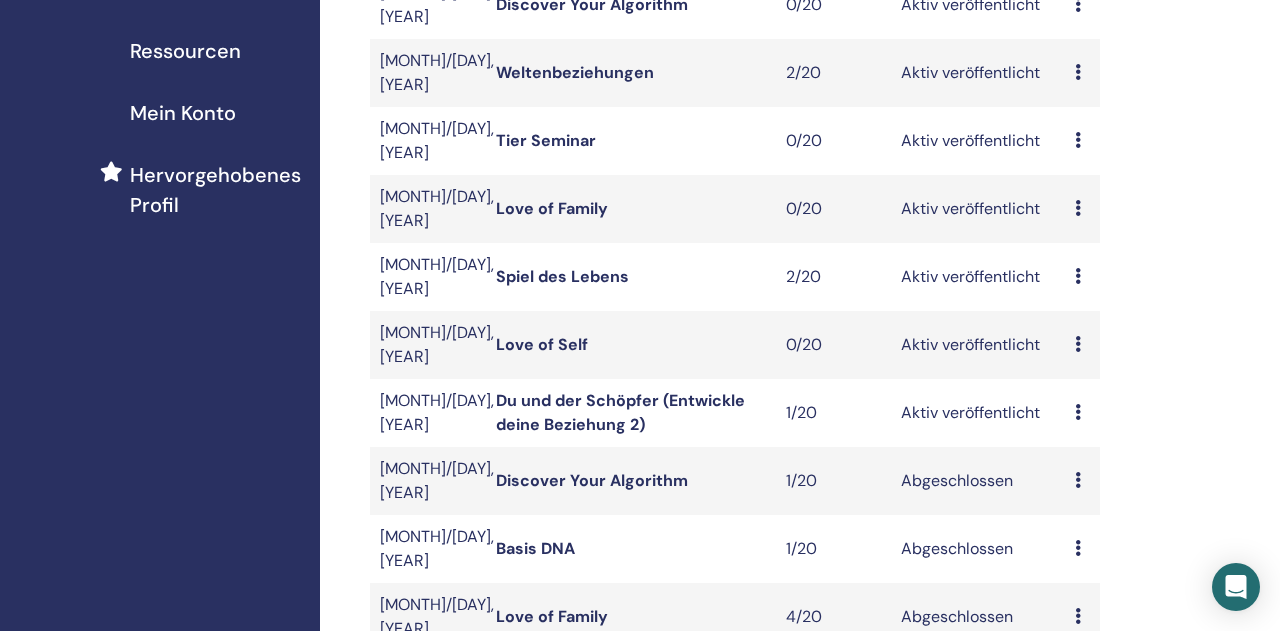 click at bounding box center (1078, 344) 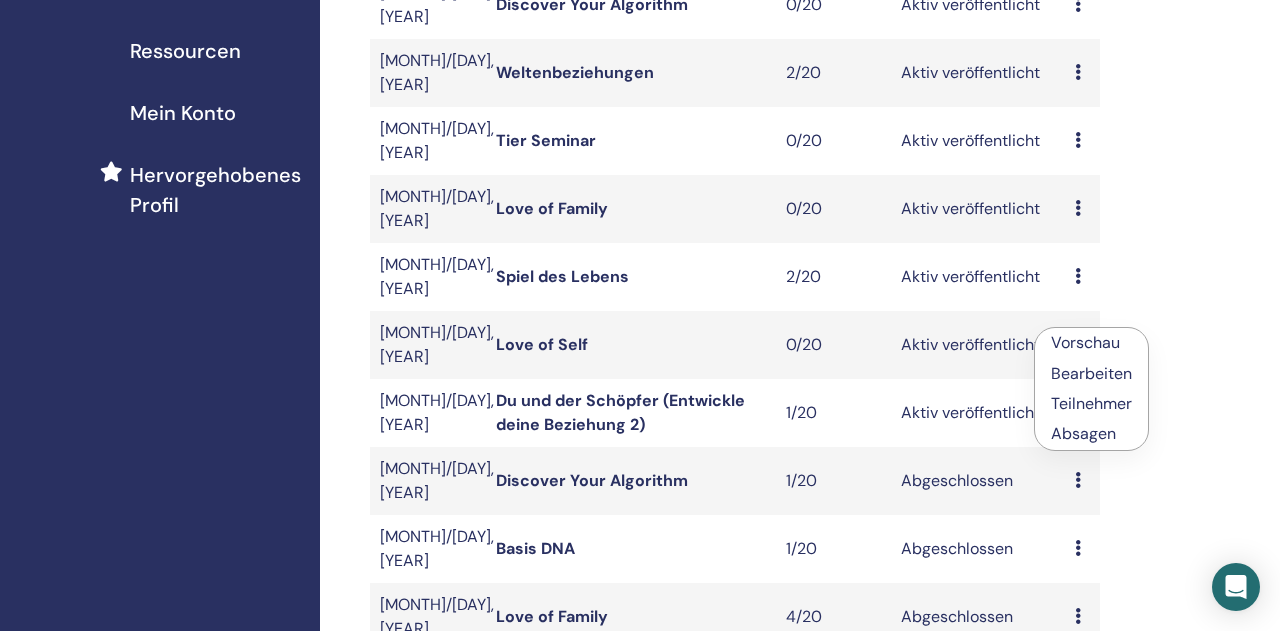 click on "Absagen" at bounding box center [1091, 434] 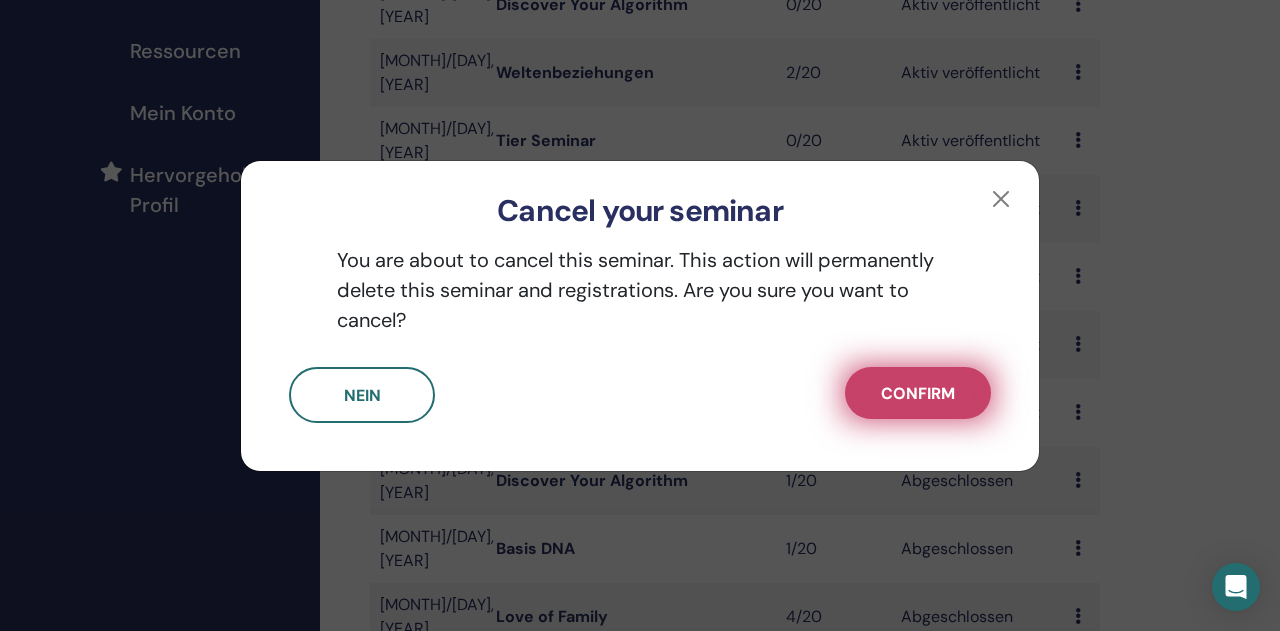 click on "Confirm" at bounding box center [918, 393] 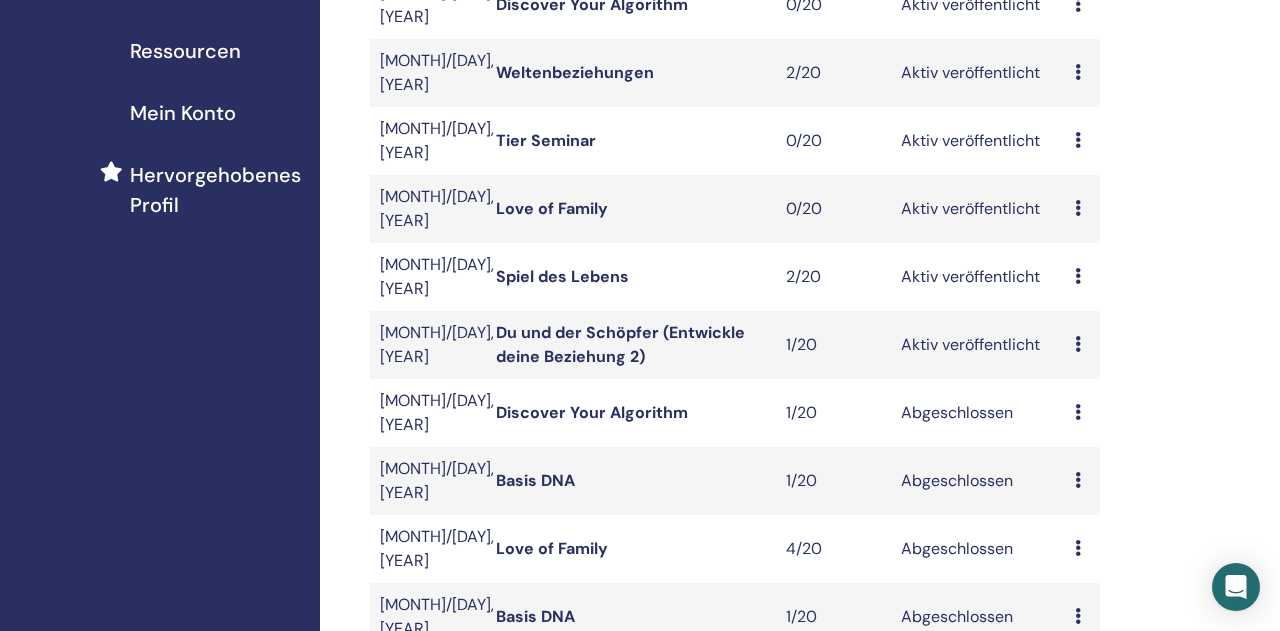 scroll, scrollTop: 0, scrollLeft: 0, axis: both 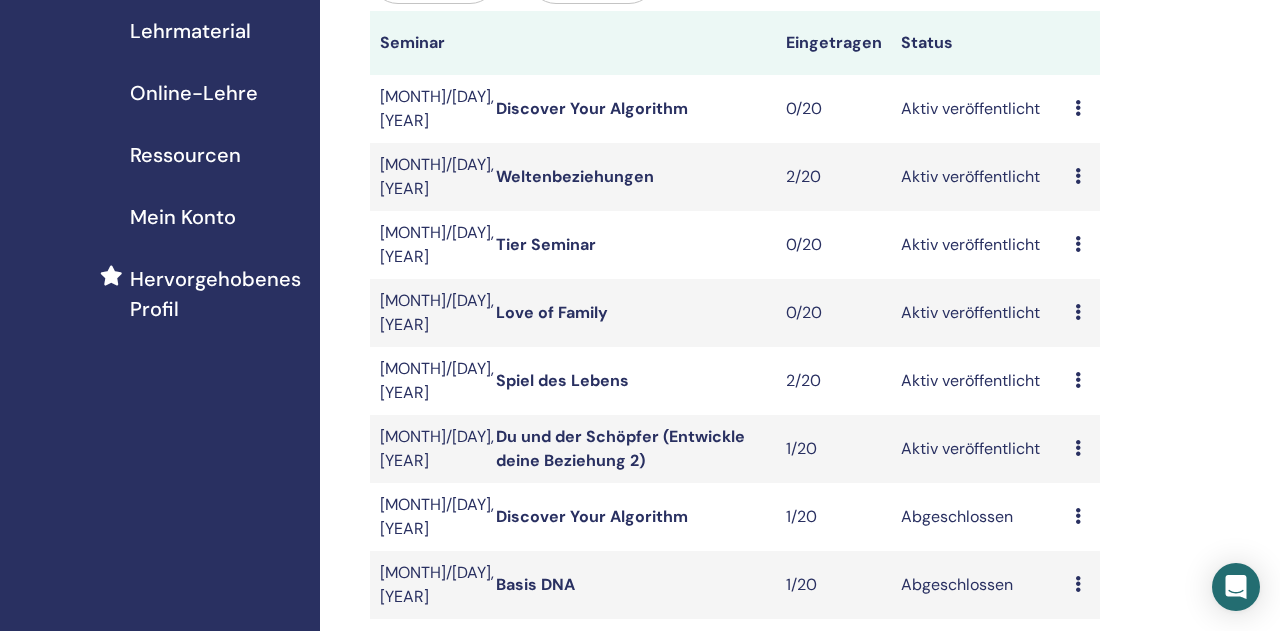 click on "Du und der Schöpfer (Entwickle deine Beziehung 2)" at bounding box center [620, 448] 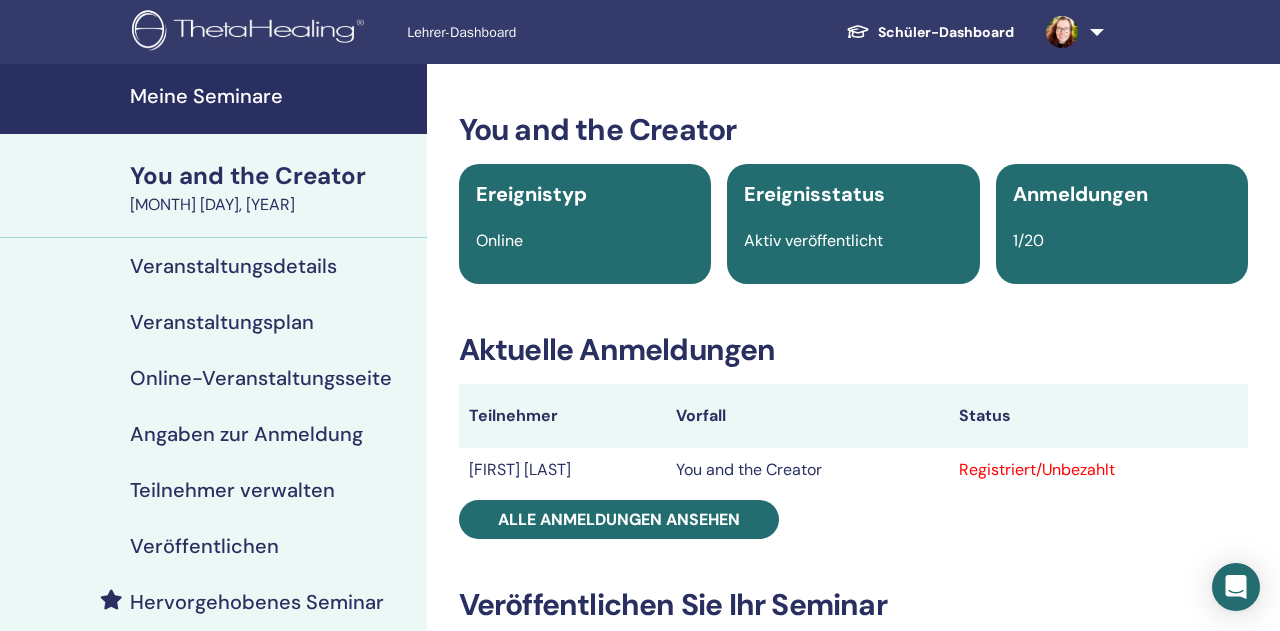 scroll, scrollTop: 0, scrollLeft: 0, axis: both 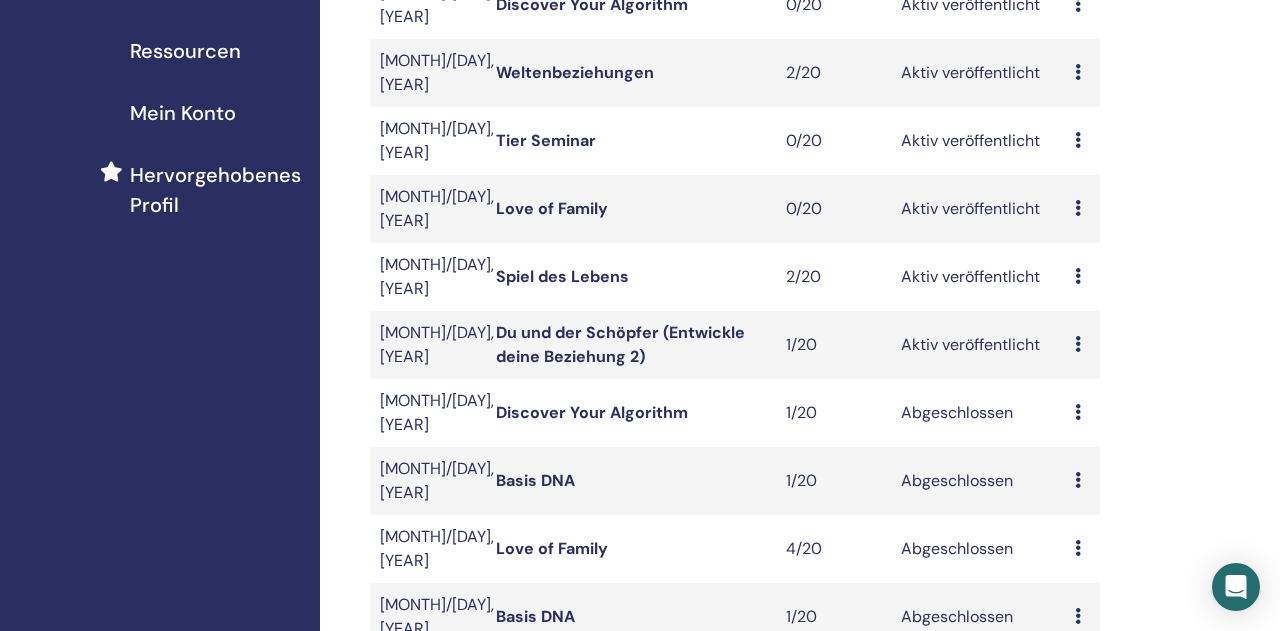 click at bounding box center [1078, 276] 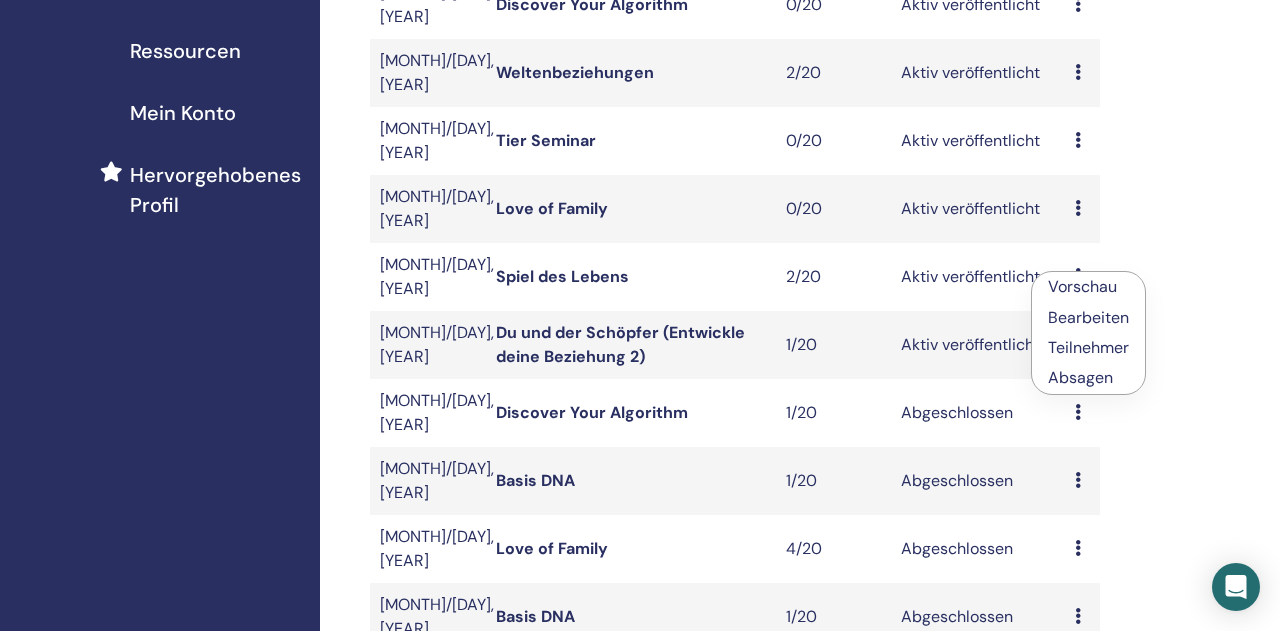 click on "Spiel des Lebens" at bounding box center [562, 276] 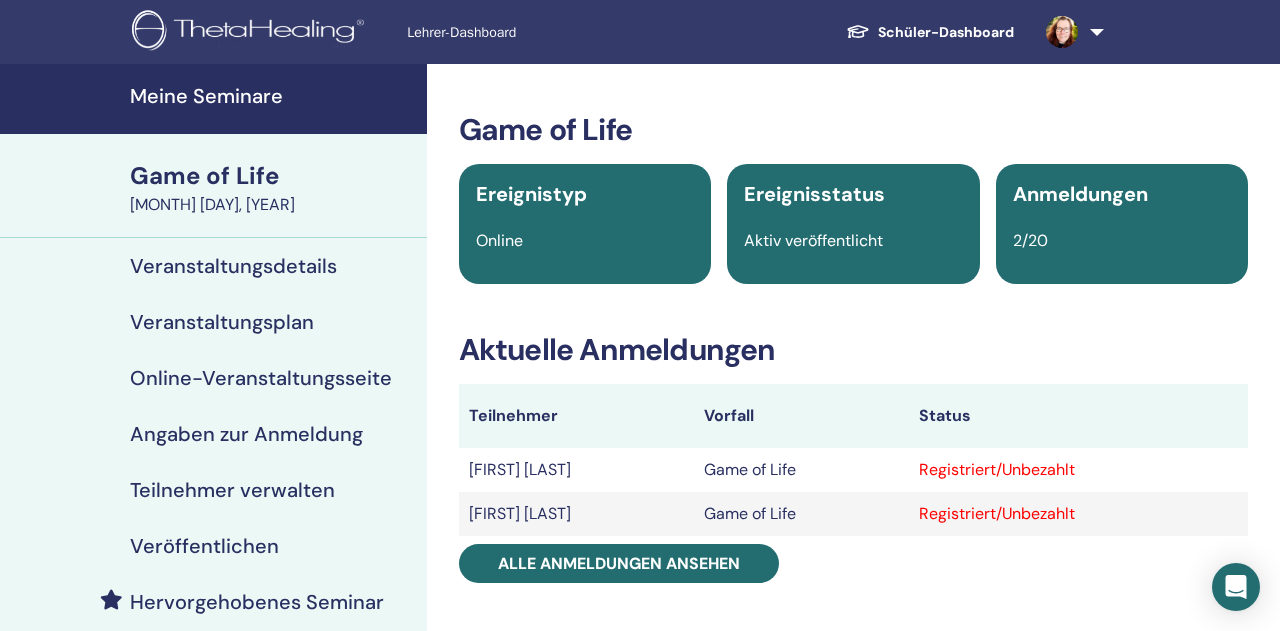 scroll, scrollTop: 0, scrollLeft: 0, axis: both 